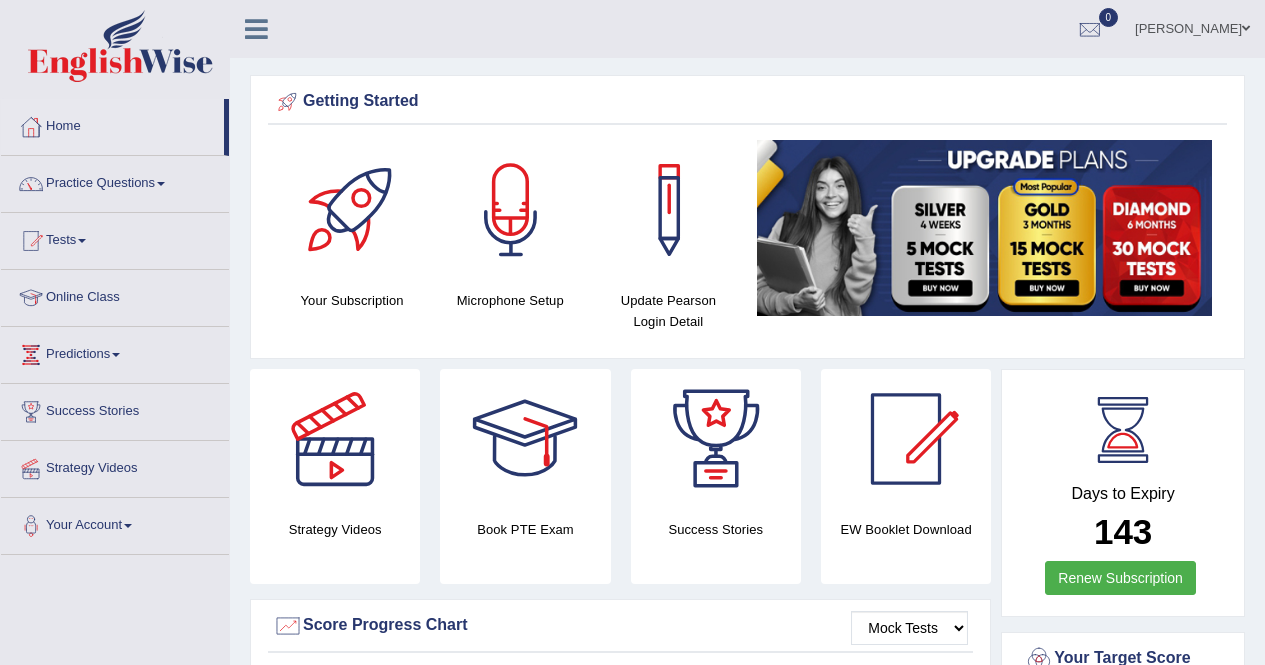 scroll, scrollTop: 0, scrollLeft: 0, axis: both 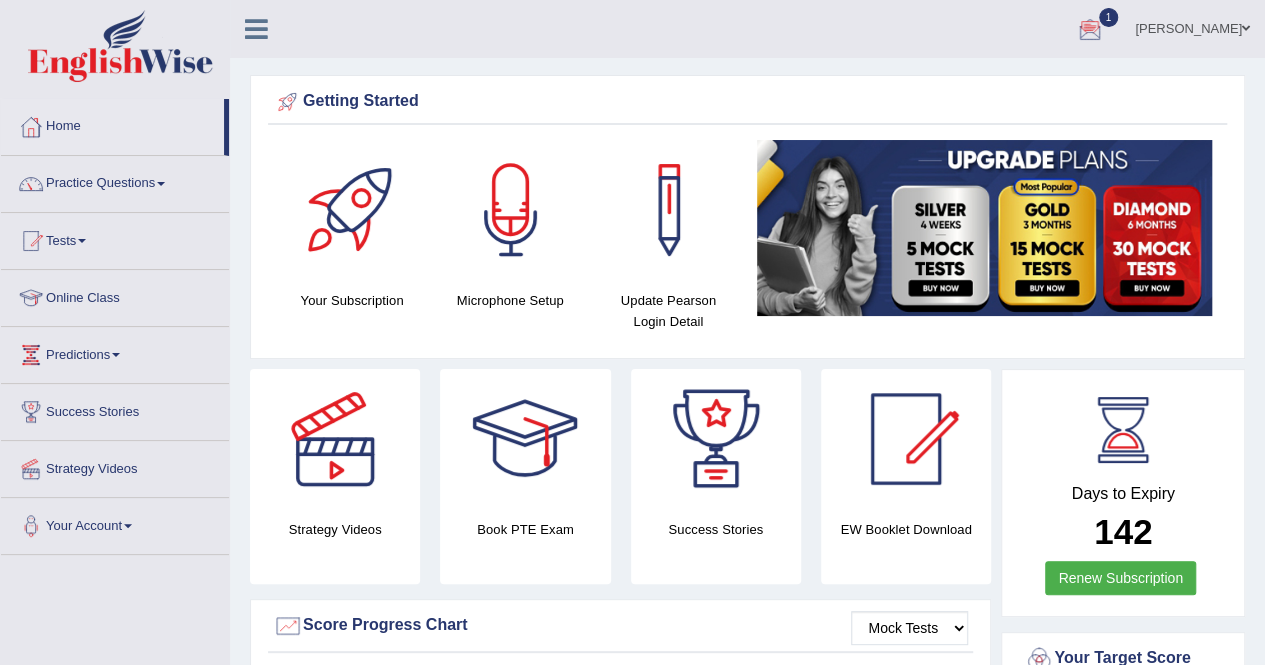 click at bounding box center [1090, 30] 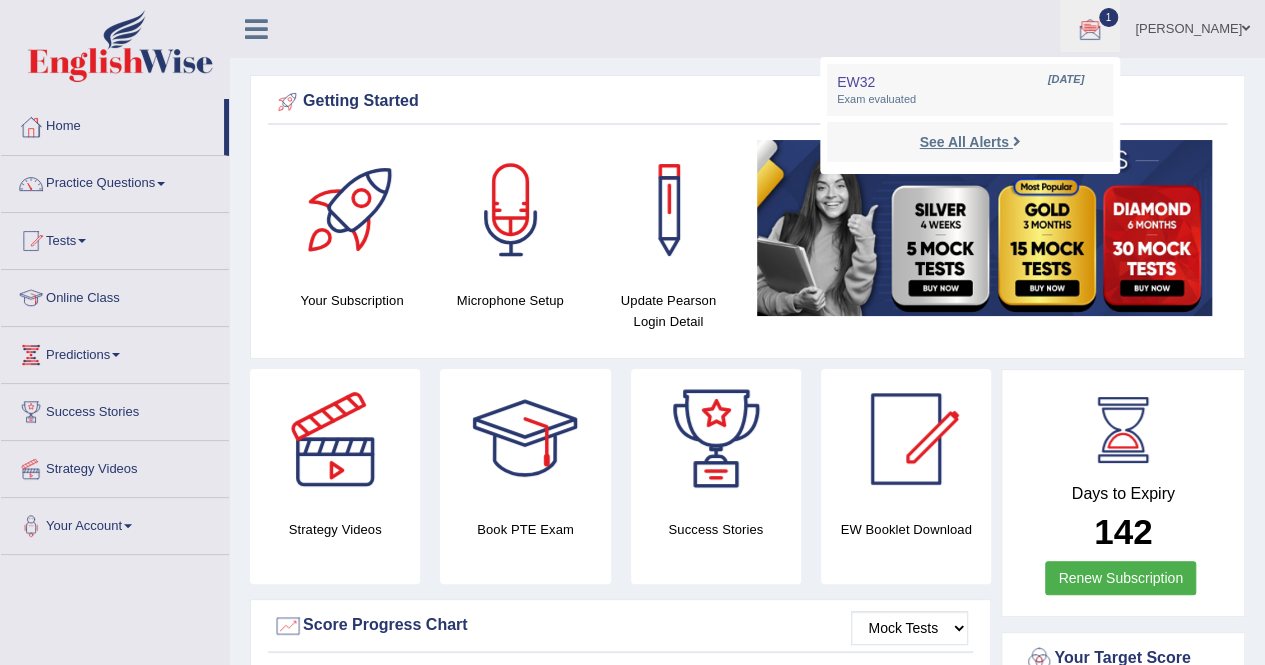 click on "See All Alerts" at bounding box center (963, 142) 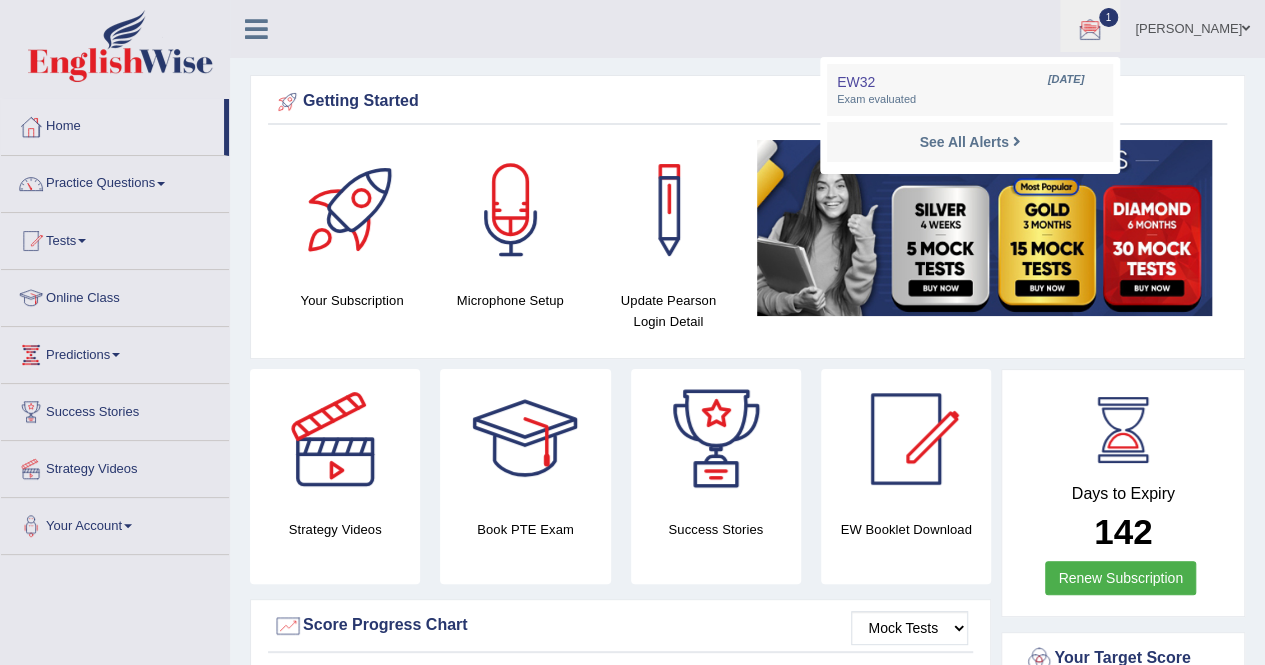 click at bounding box center [984, 228] 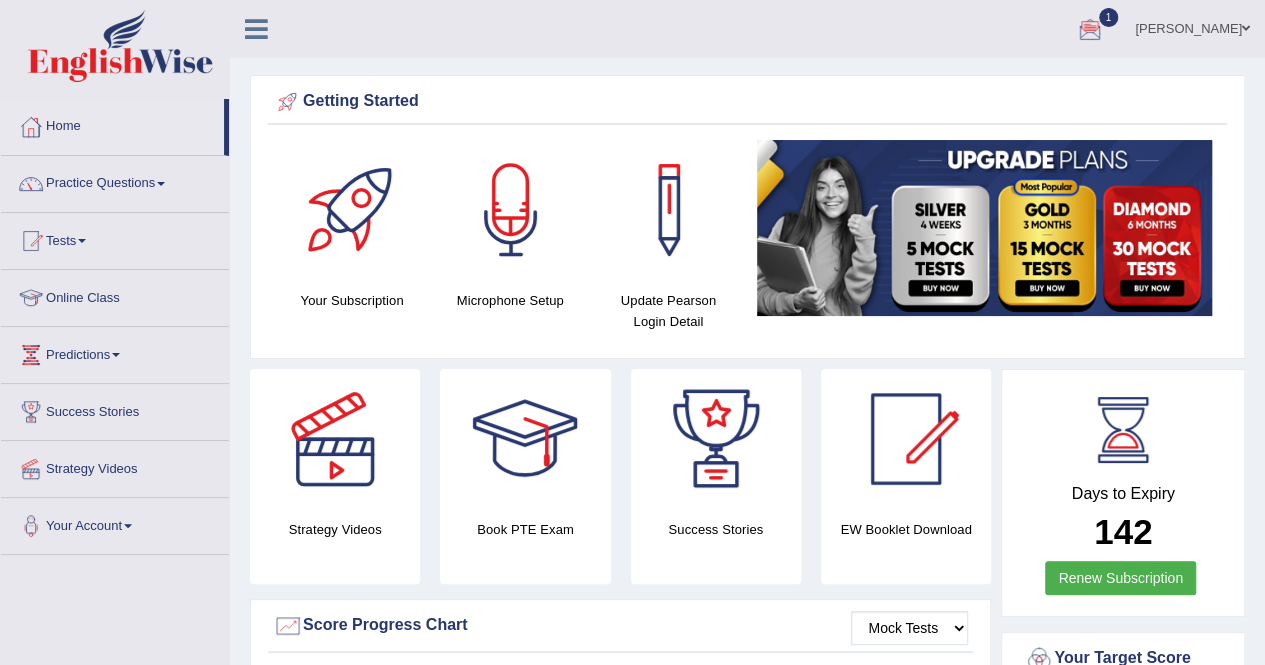 click at bounding box center (984, 228) 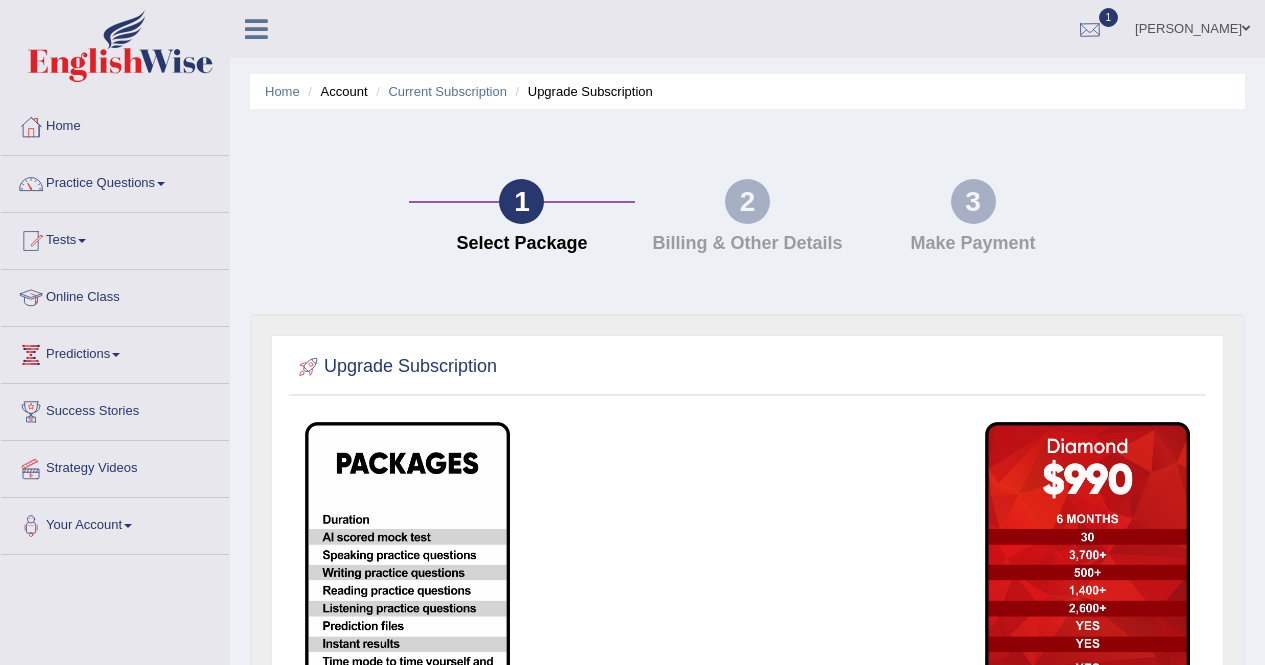 scroll, scrollTop: 0, scrollLeft: 0, axis: both 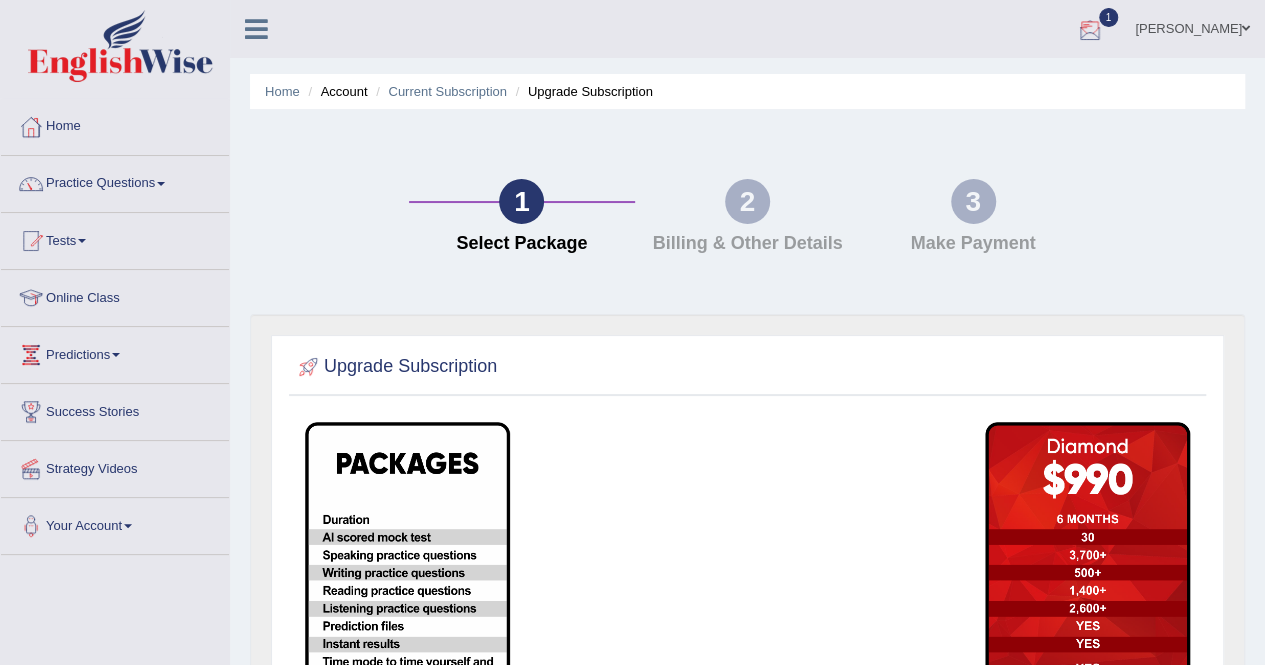 click on "1" at bounding box center (1109, 17) 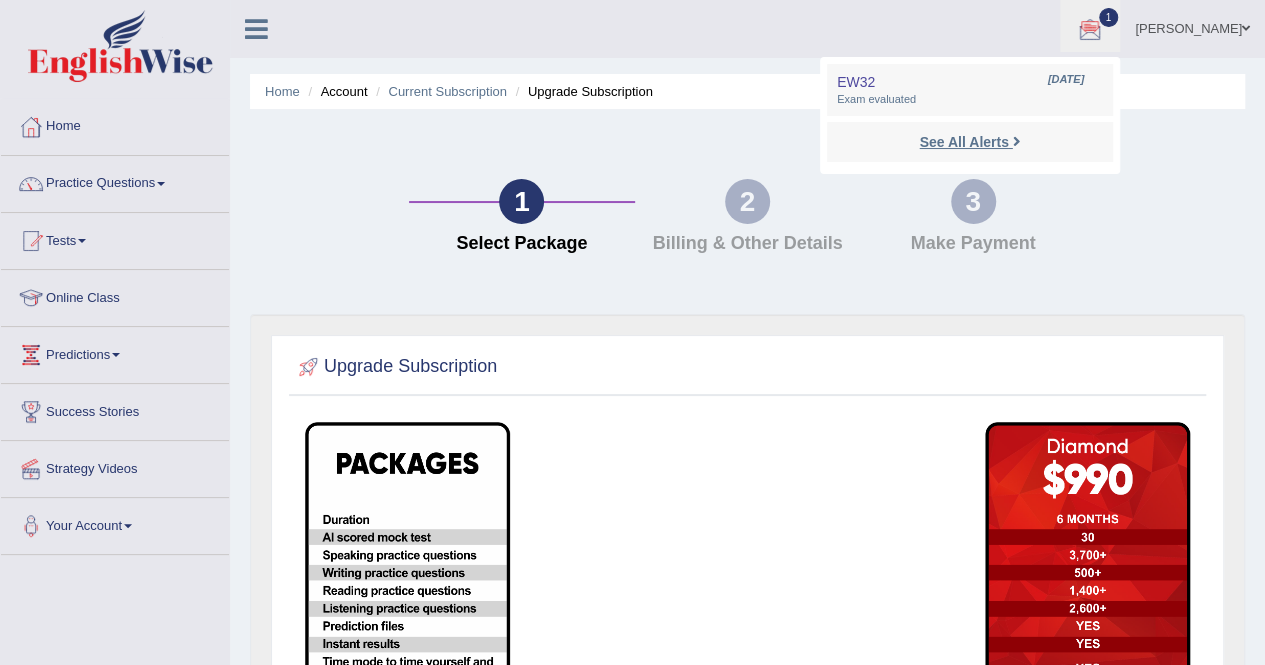click on "See All Alerts" at bounding box center [969, 142] 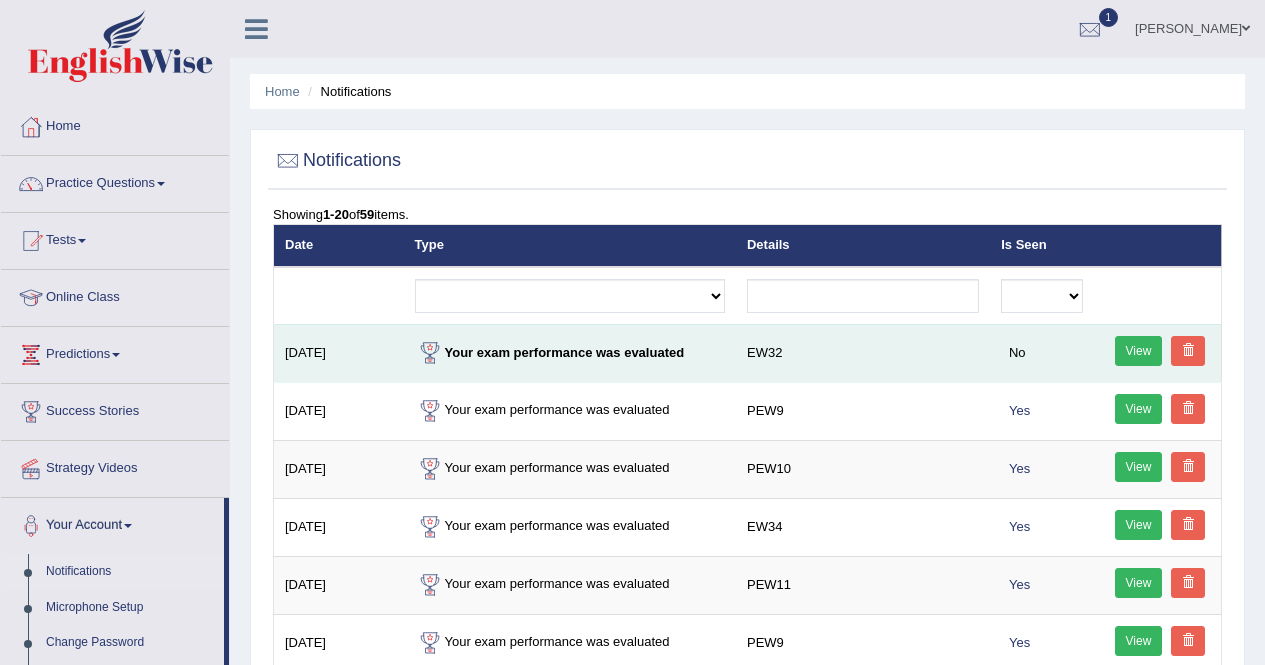 scroll, scrollTop: 0, scrollLeft: 0, axis: both 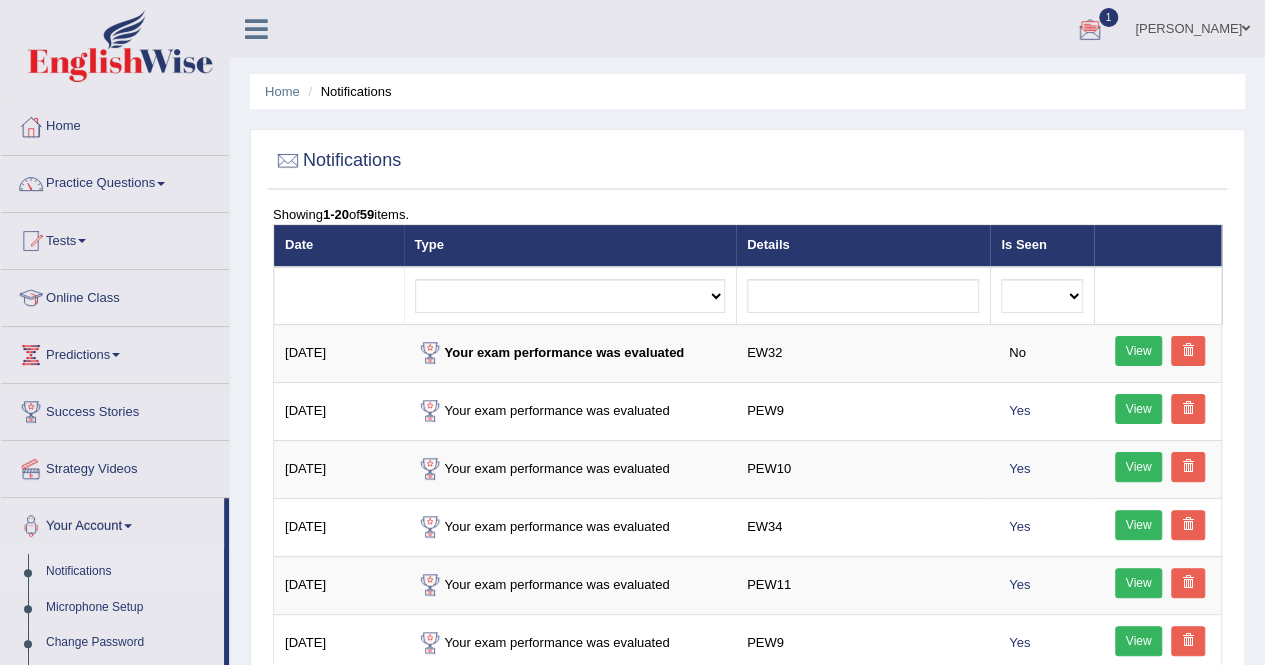 click at bounding box center [1090, 30] 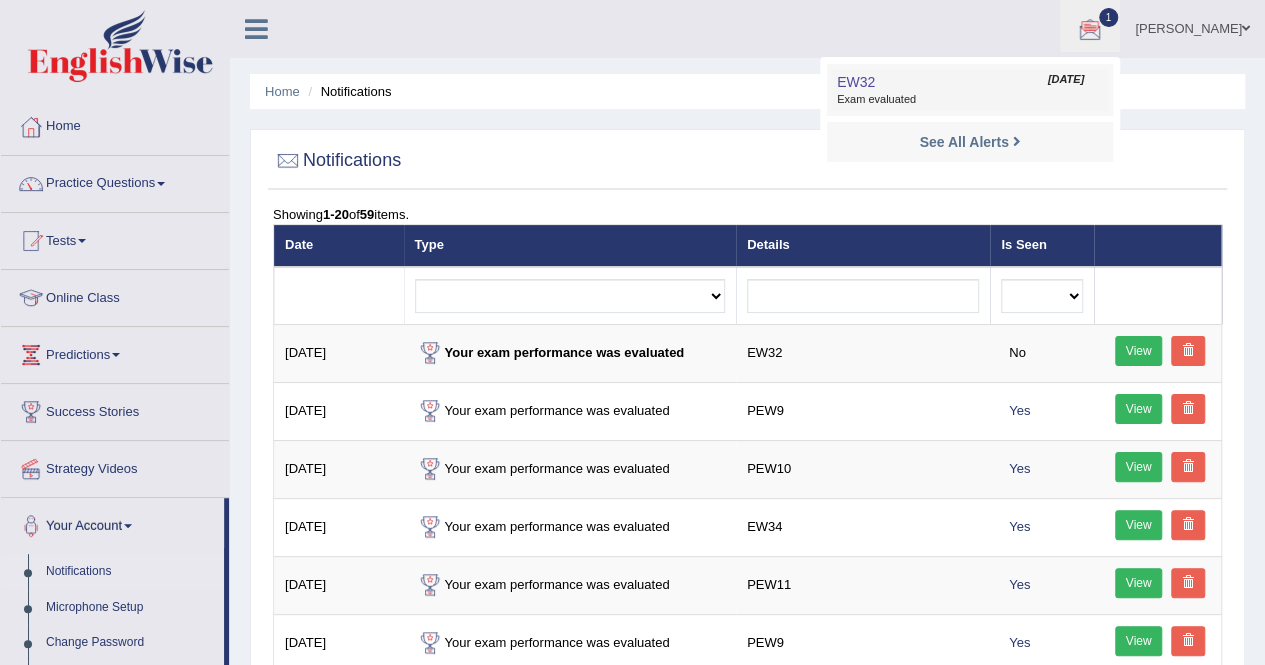click on "Exam evaluated" at bounding box center [970, 100] 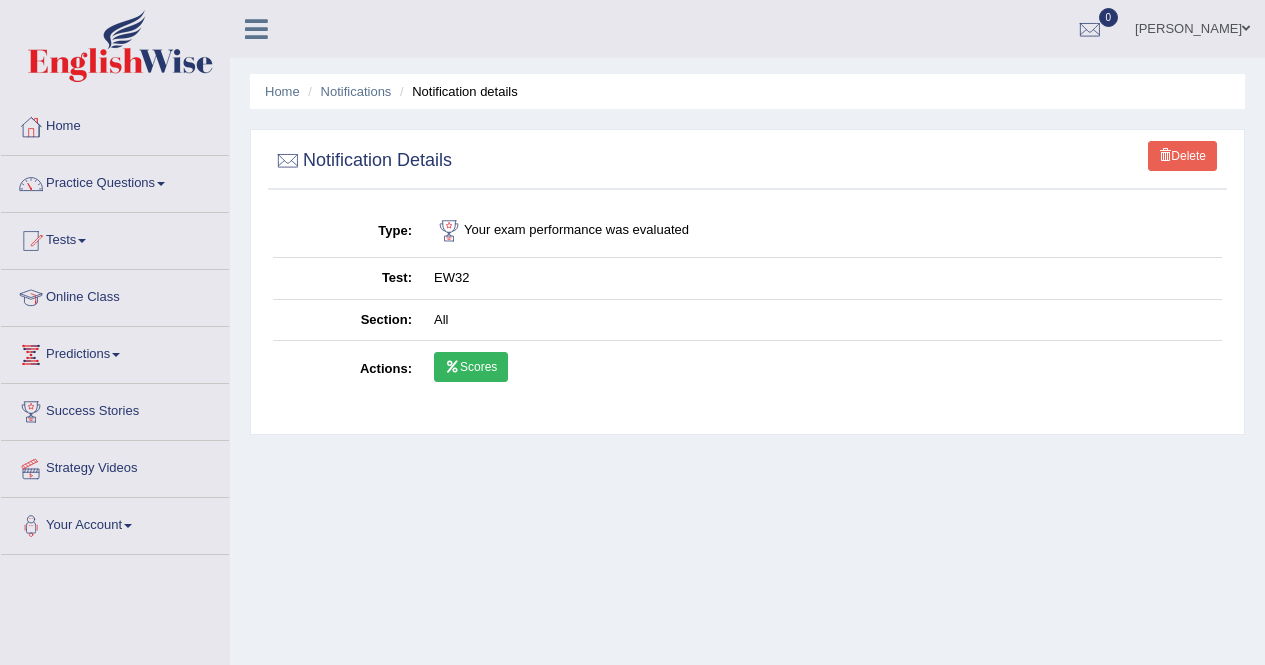 scroll, scrollTop: 0, scrollLeft: 0, axis: both 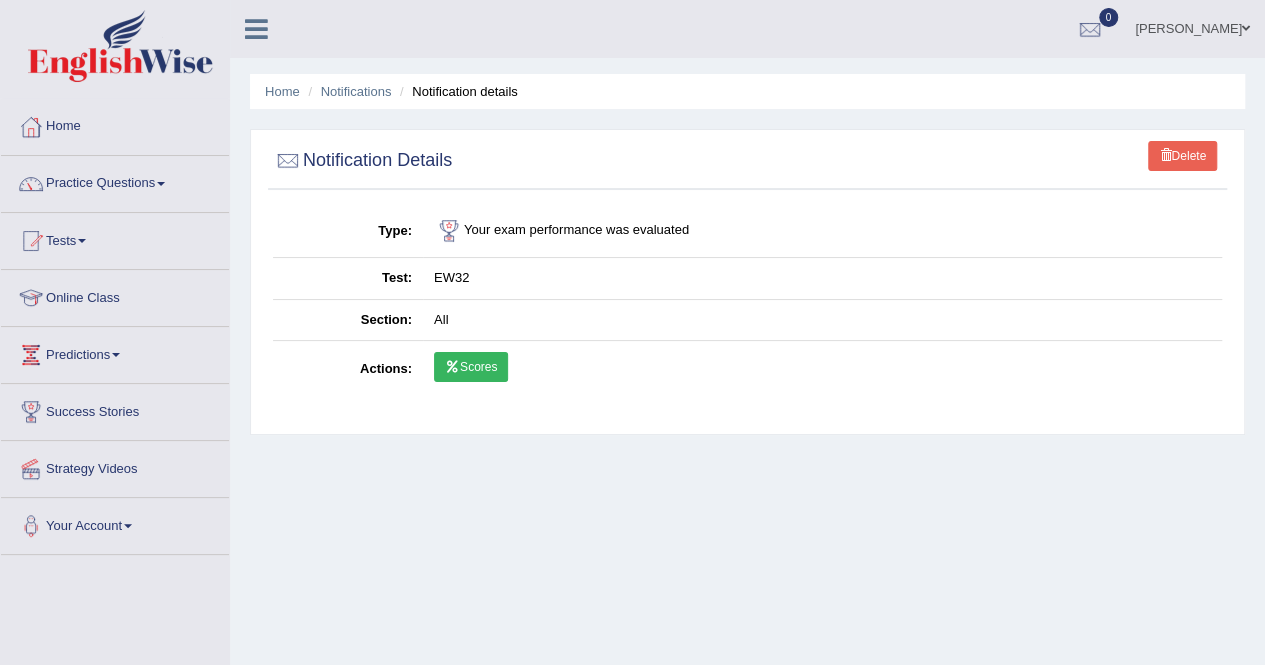 click on "Scores" at bounding box center [471, 367] 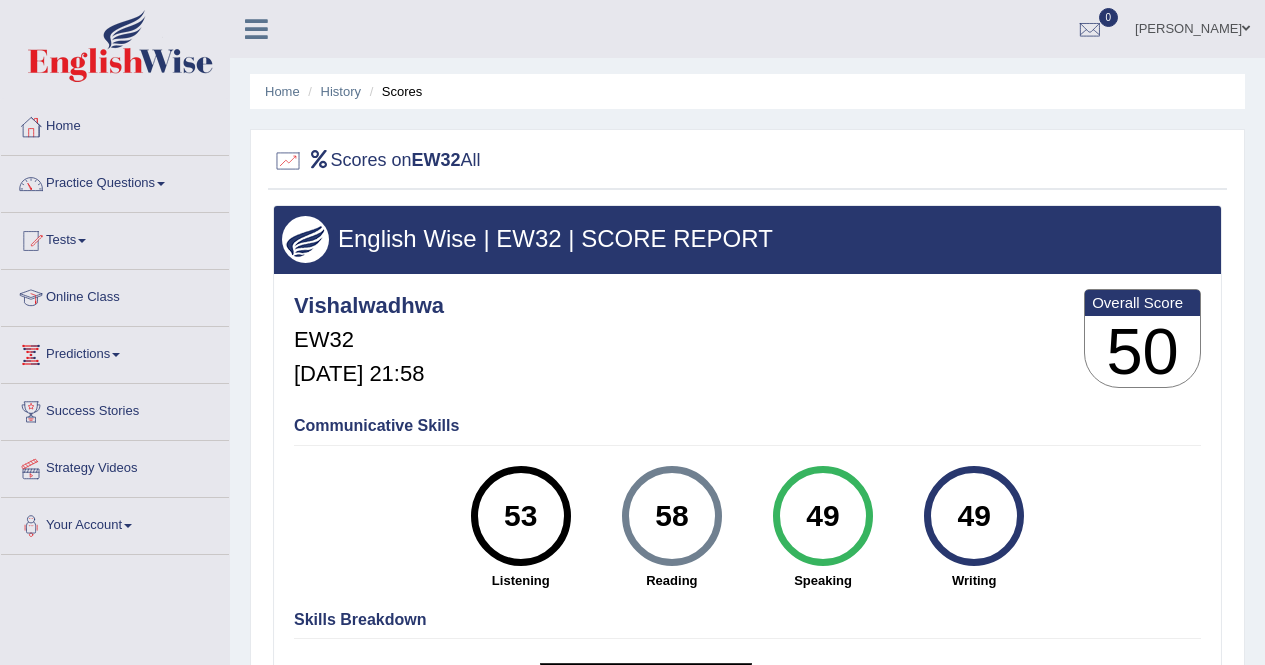 scroll, scrollTop: 0, scrollLeft: 0, axis: both 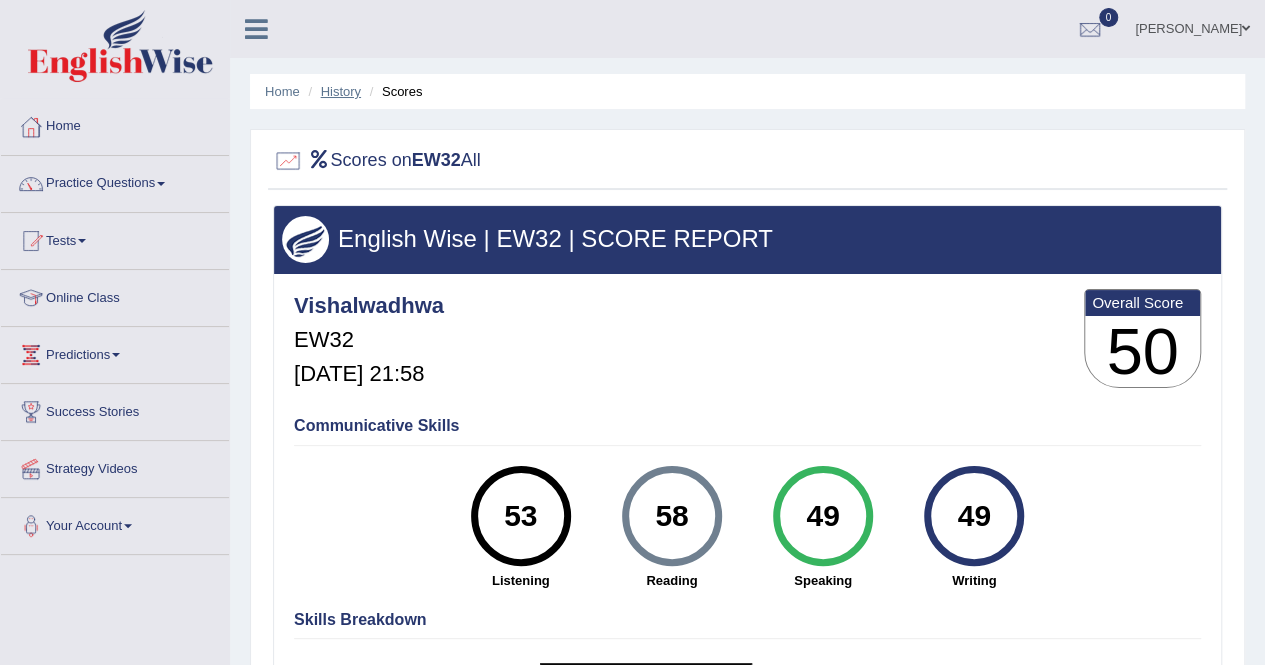 click on "History" at bounding box center (341, 91) 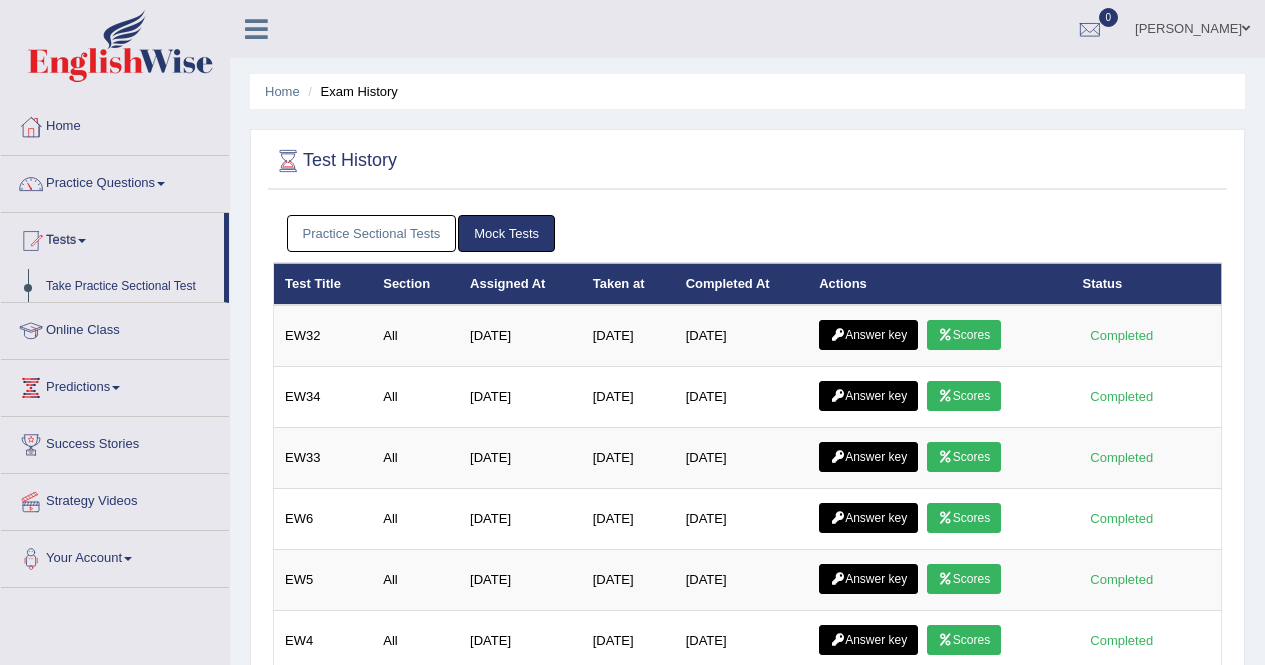 scroll, scrollTop: 0, scrollLeft: 0, axis: both 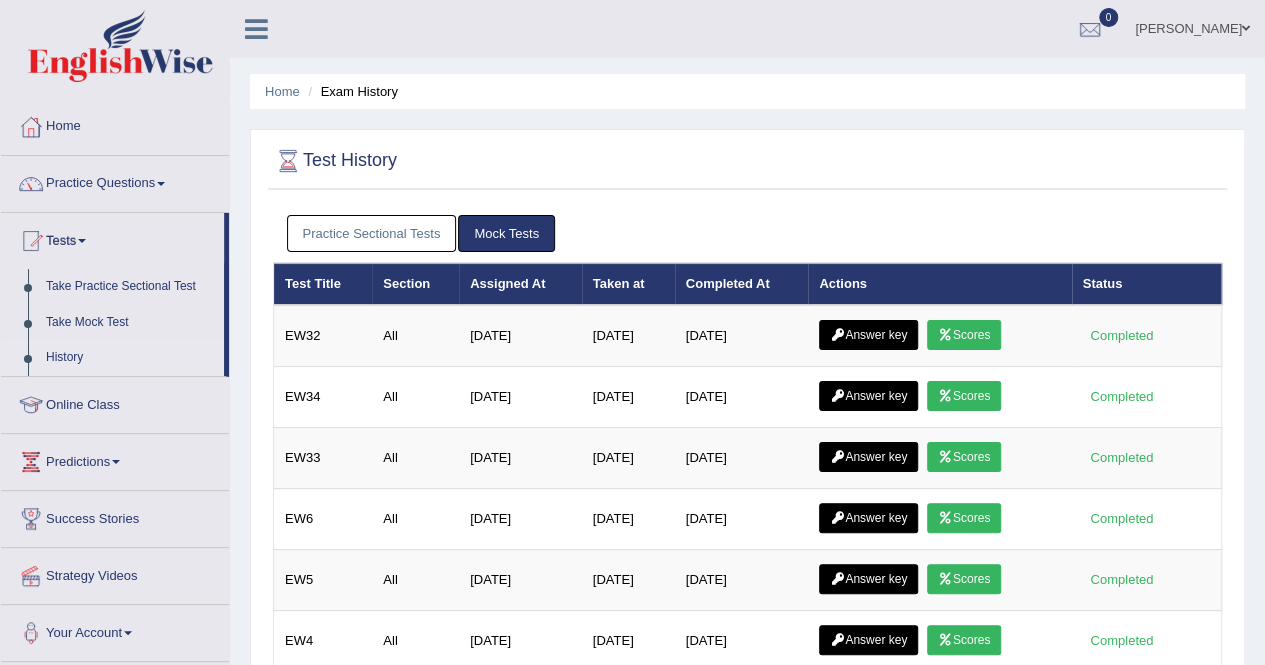 click on "Mock Tests" at bounding box center [506, 233] 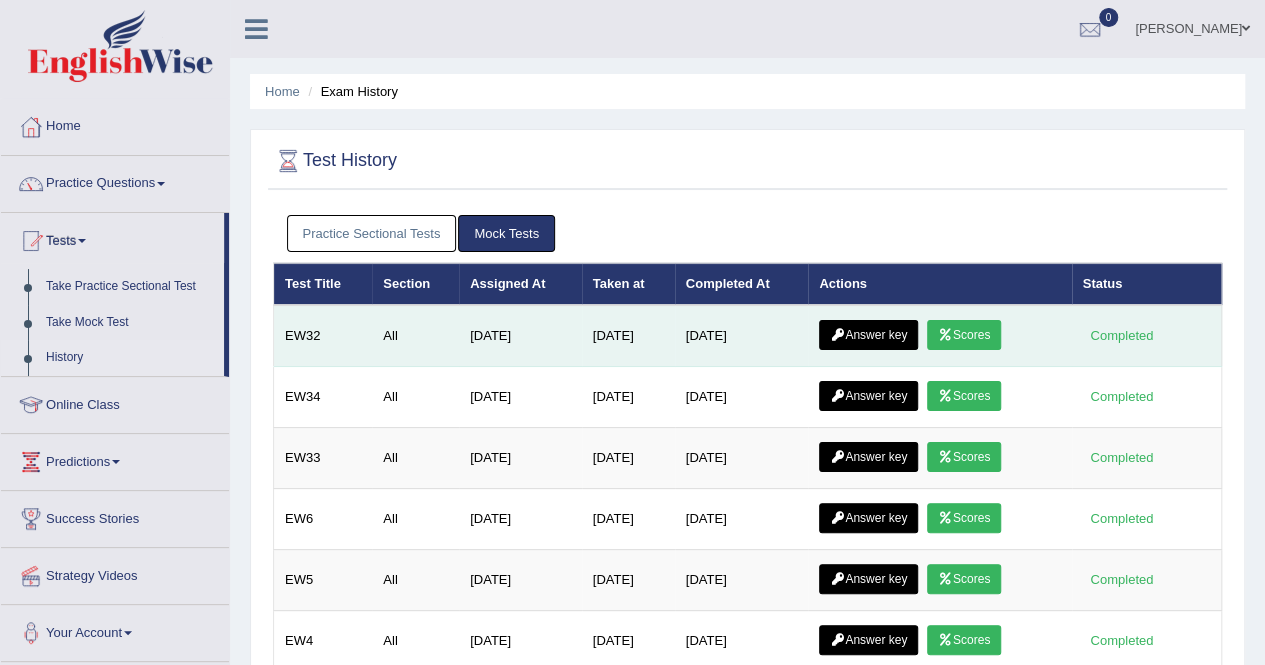 click on "Answer key" at bounding box center (868, 335) 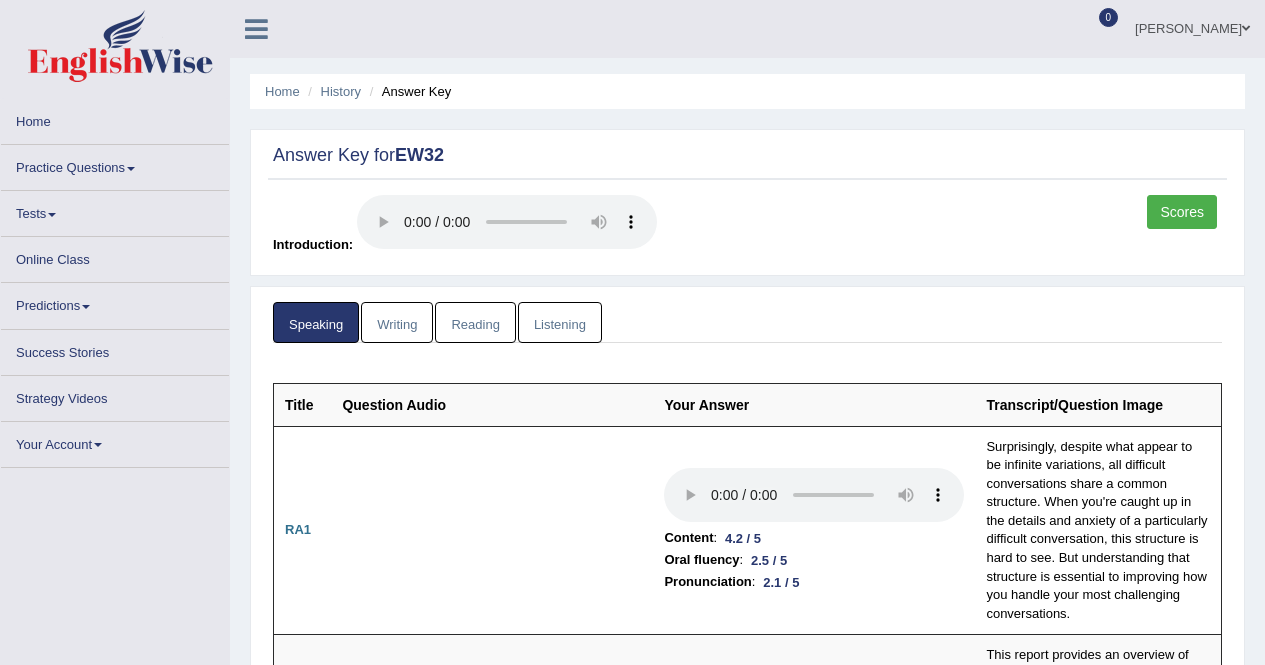 scroll, scrollTop: 0, scrollLeft: 0, axis: both 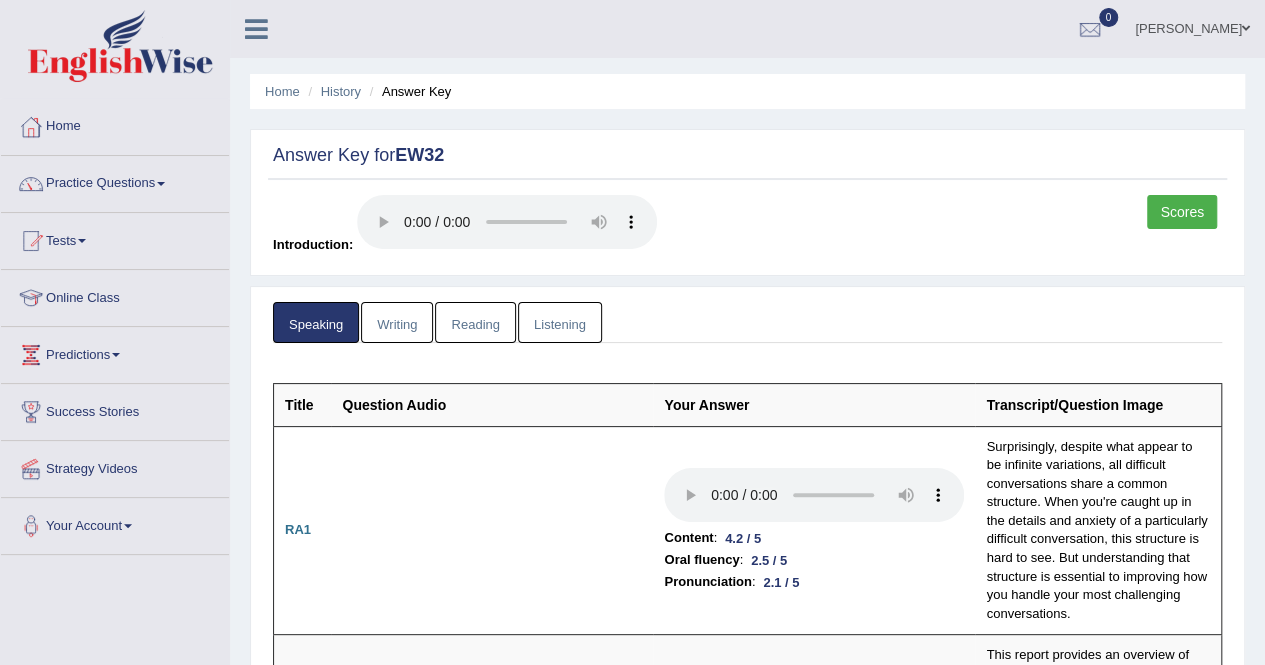 click on "Reading" at bounding box center (475, 322) 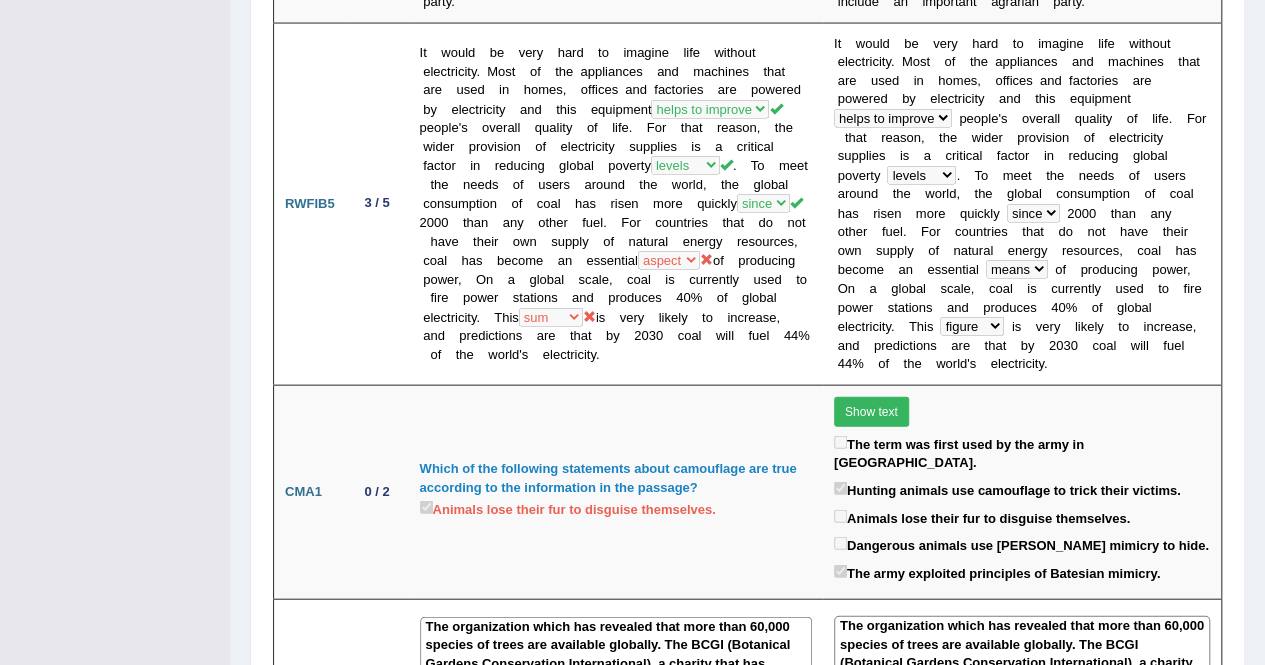 scroll, scrollTop: 2044, scrollLeft: 0, axis: vertical 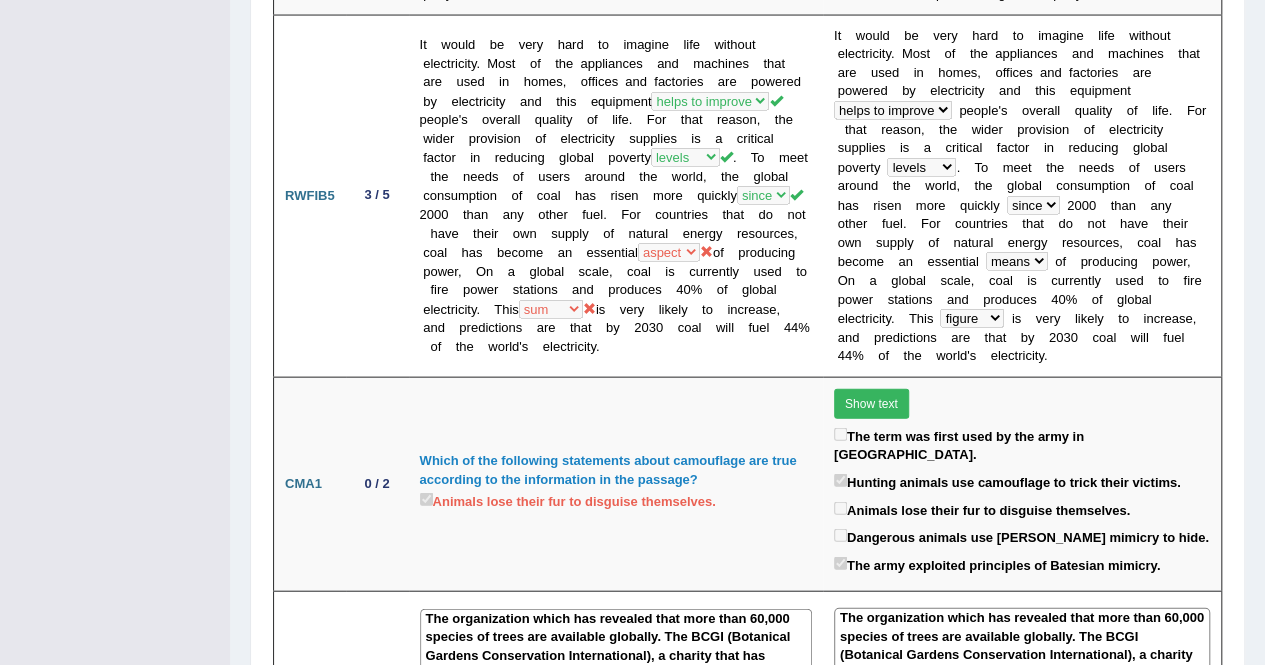 click on "Home
History
Answer Key
Answer Key for  EW32
Scores
Introduction:
Speaking
Writing
Reading
Listening
Title Question Audio Your Answer Transcript/Question Image RA1
Content  :  4.2 / 5
Oral fluency  :  2.5 / 5
Pronunciation  :  2.1 / 5
Surprisingly, despite what appear to be infinite variations, all difficult conversations share a common structure. When you're caught up in the details and anxiety of a particularly difficult conversation, this structure is hard to see. But understanding that structure is essential to improving how you handle your most challenging conversations. RA2 Content" at bounding box center (747, -4) 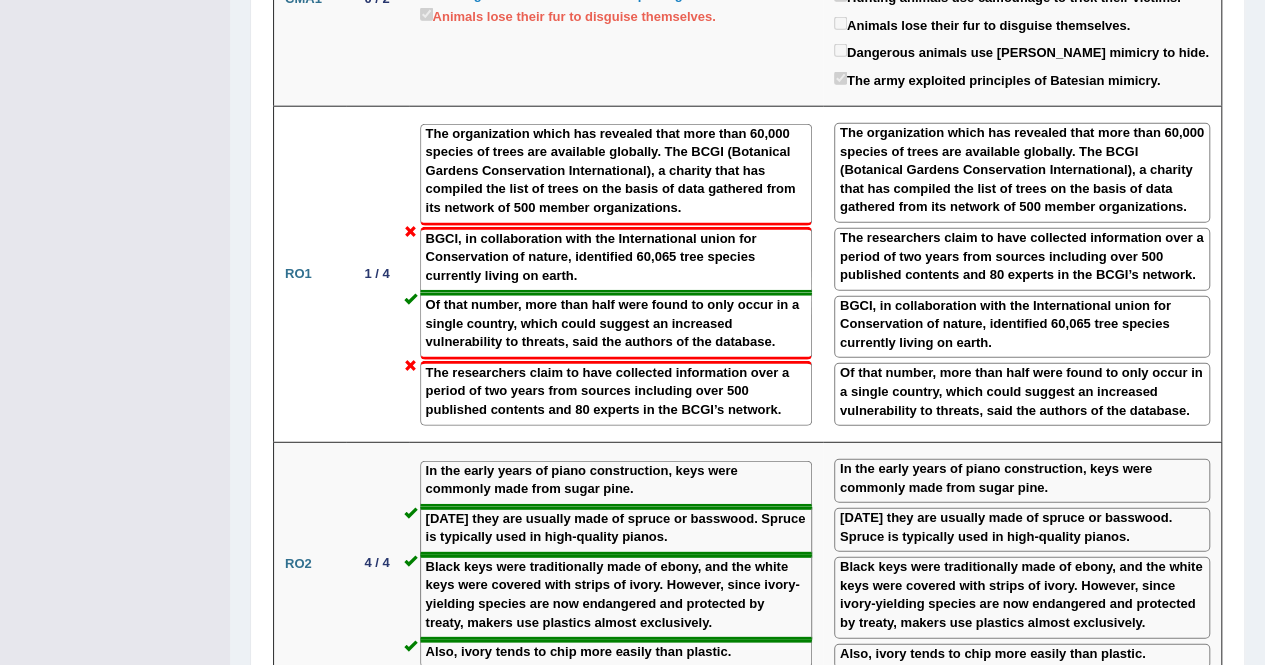 scroll, scrollTop: 2537, scrollLeft: 0, axis: vertical 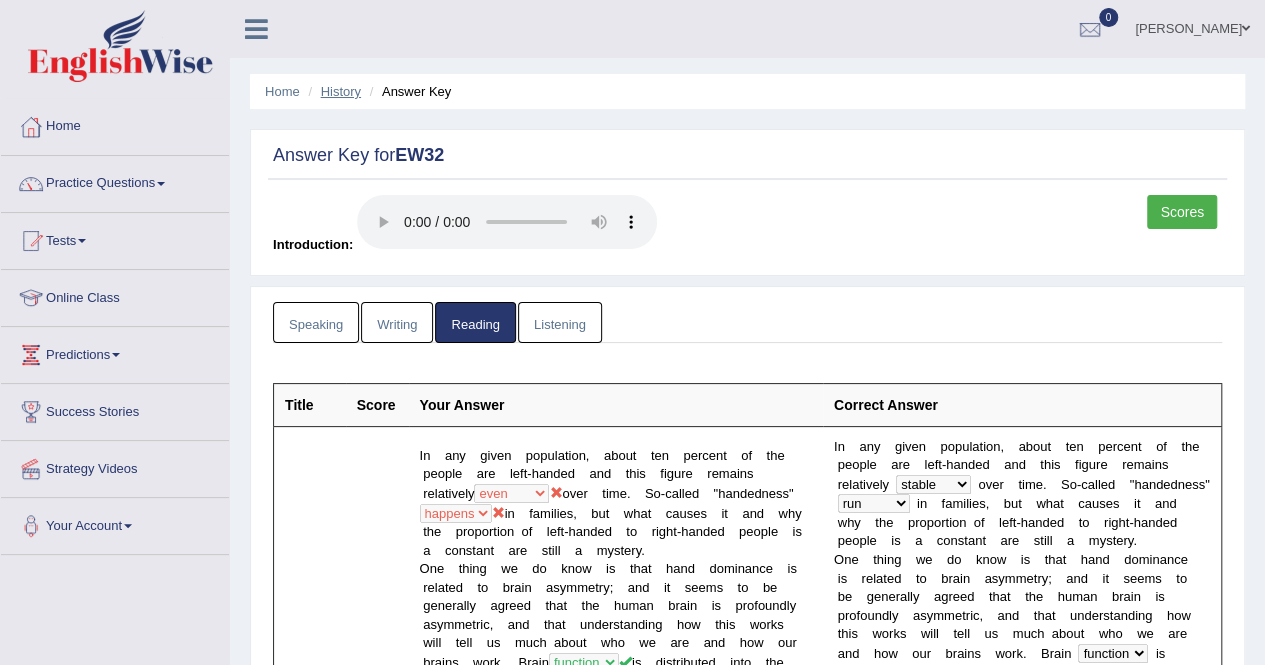 click on "History" at bounding box center (341, 91) 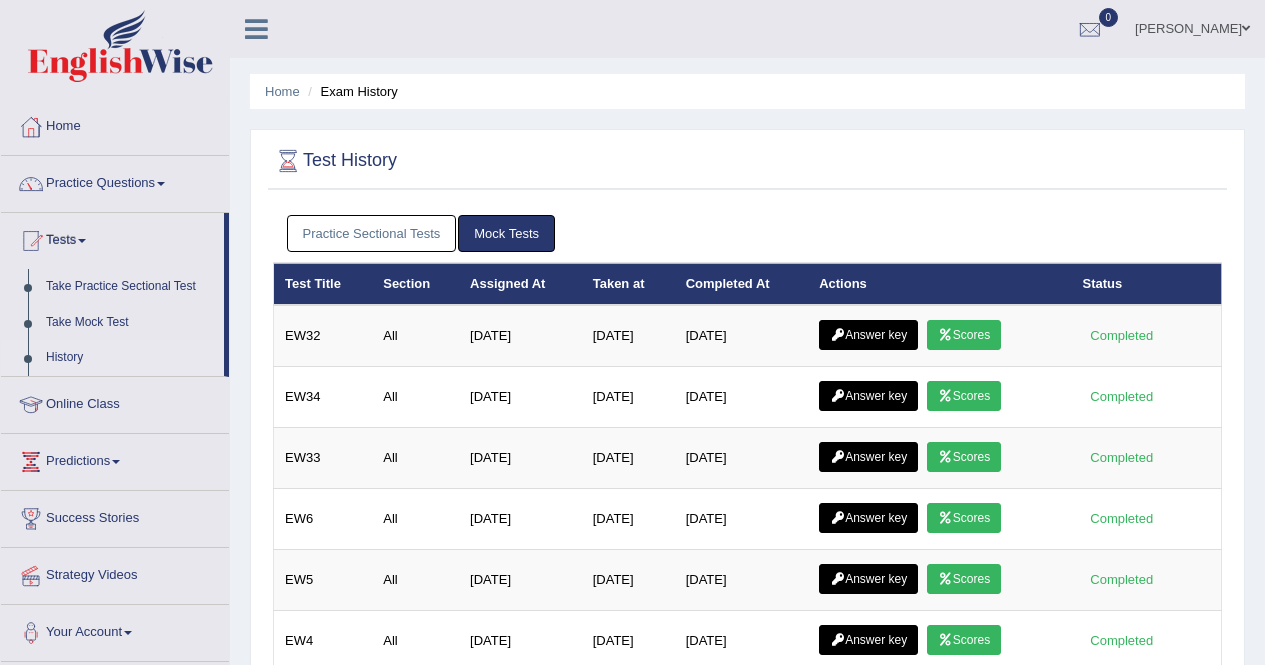 scroll, scrollTop: 0, scrollLeft: 0, axis: both 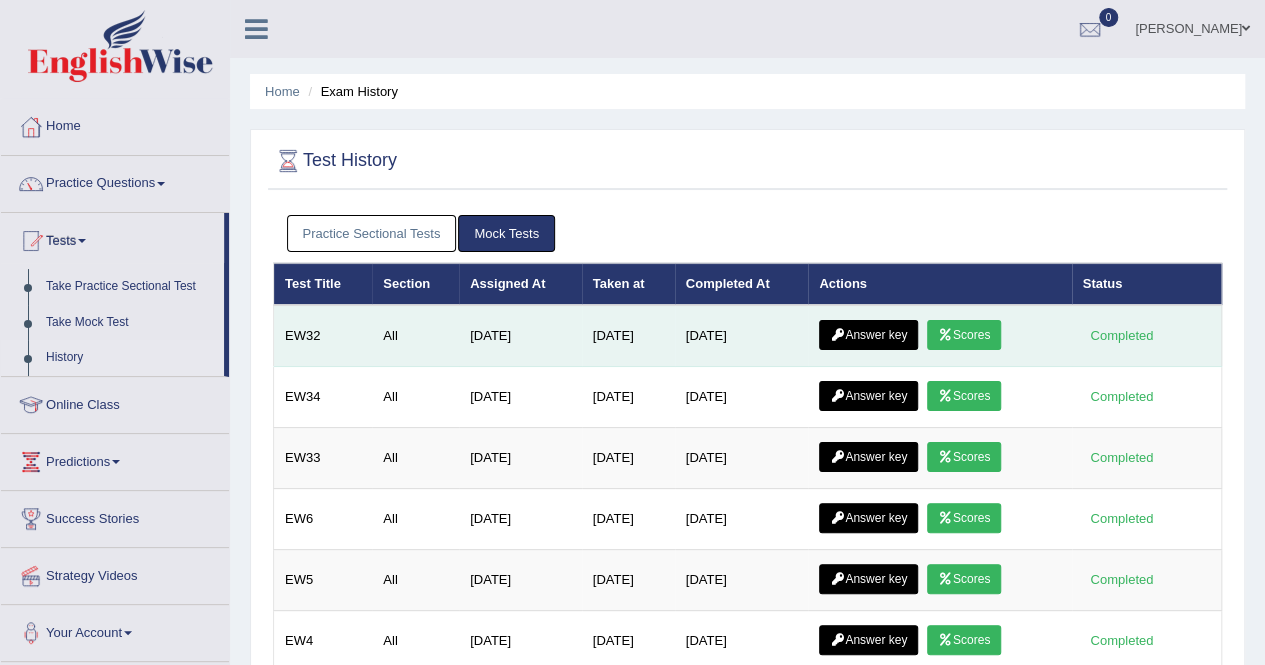 click on "Scores" at bounding box center [964, 335] 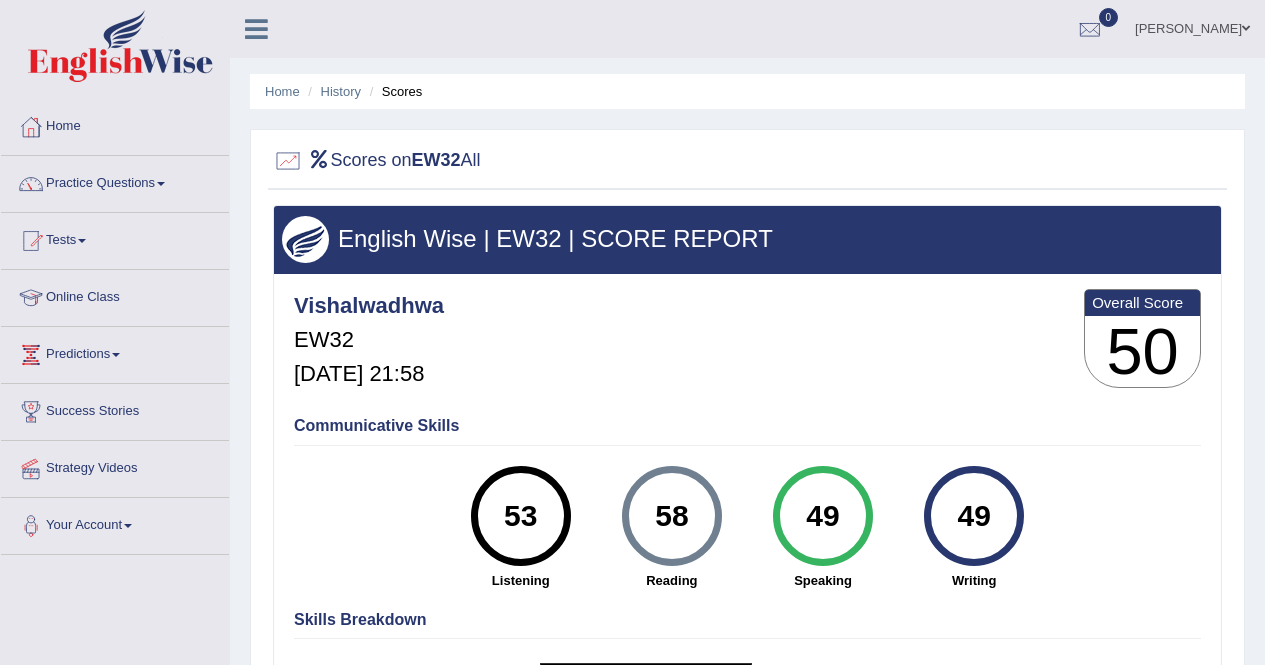 scroll, scrollTop: 0, scrollLeft: 0, axis: both 